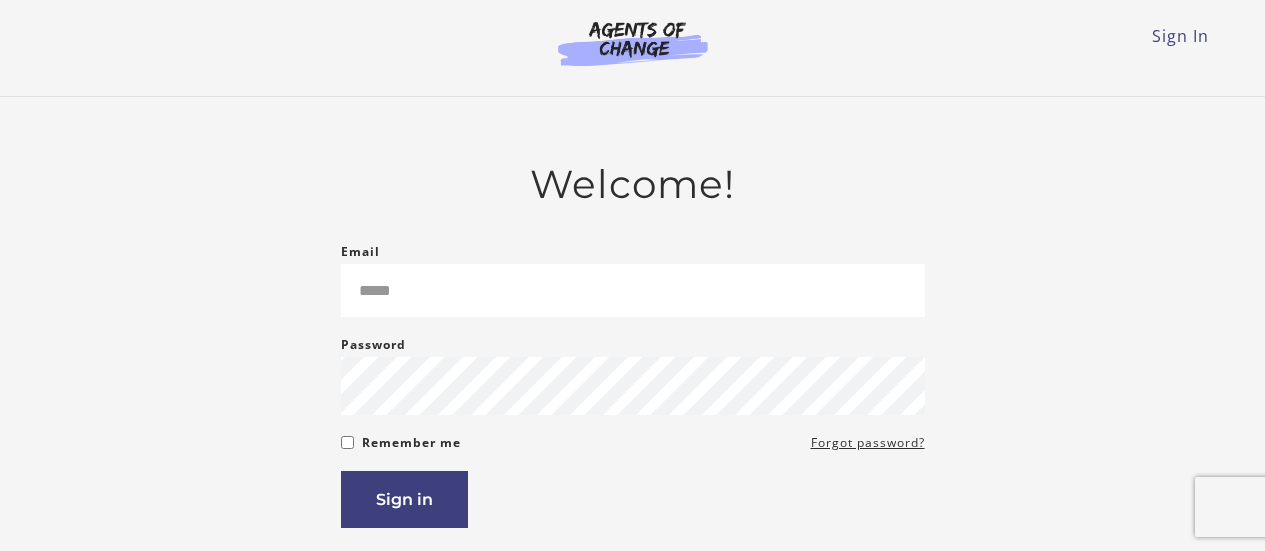scroll, scrollTop: 0, scrollLeft: 0, axis: both 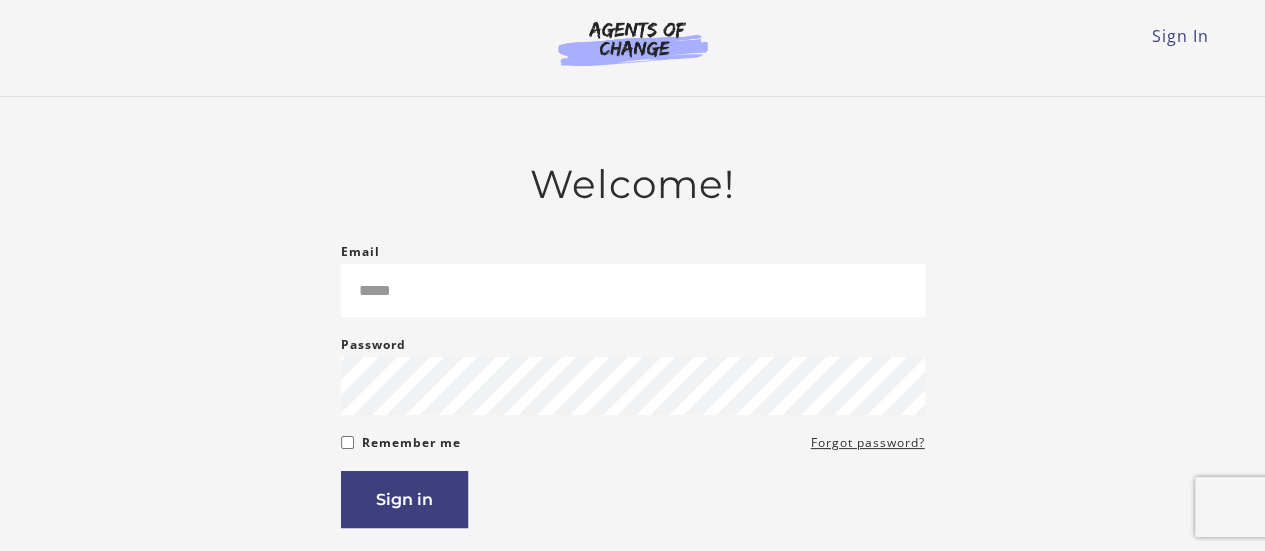 click on "Email" at bounding box center (633, 290) 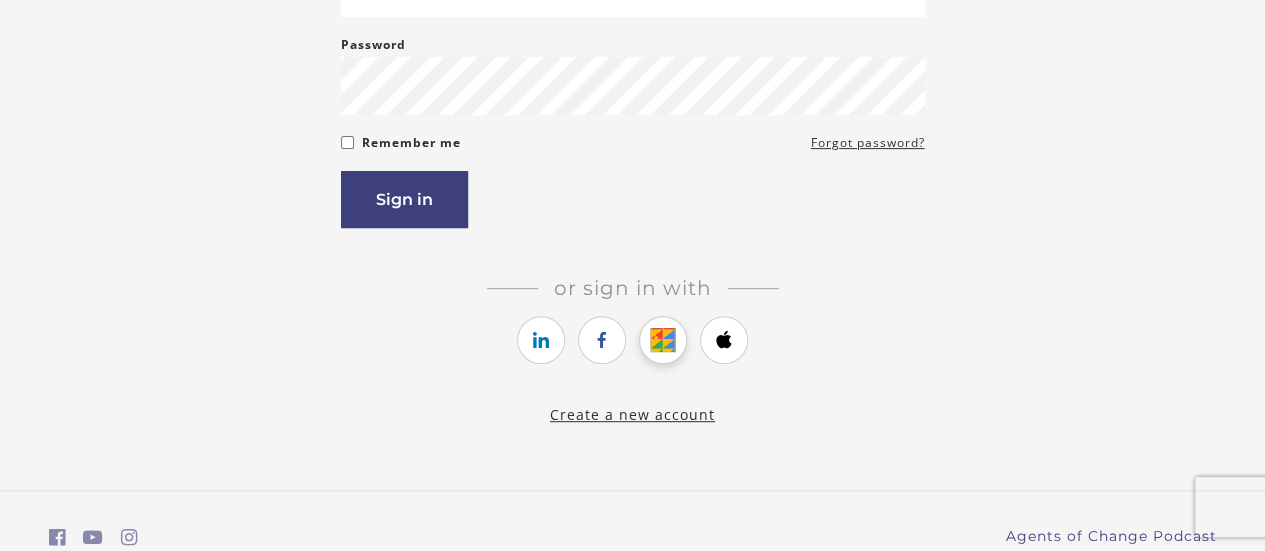 scroll, scrollTop: 298, scrollLeft: 0, axis: vertical 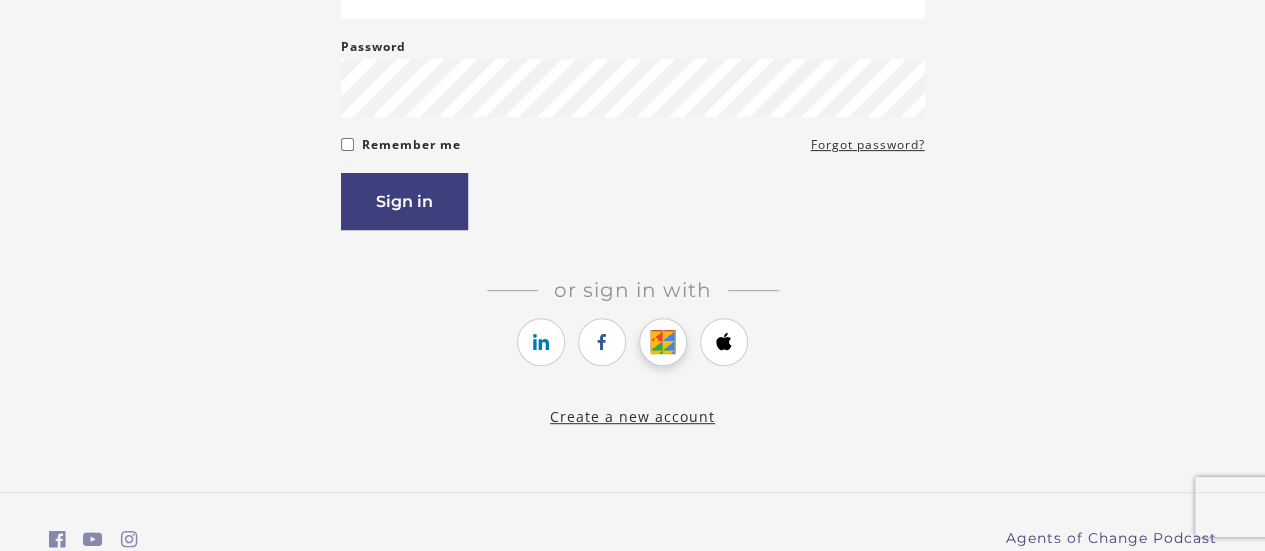 click at bounding box center [663, 342] 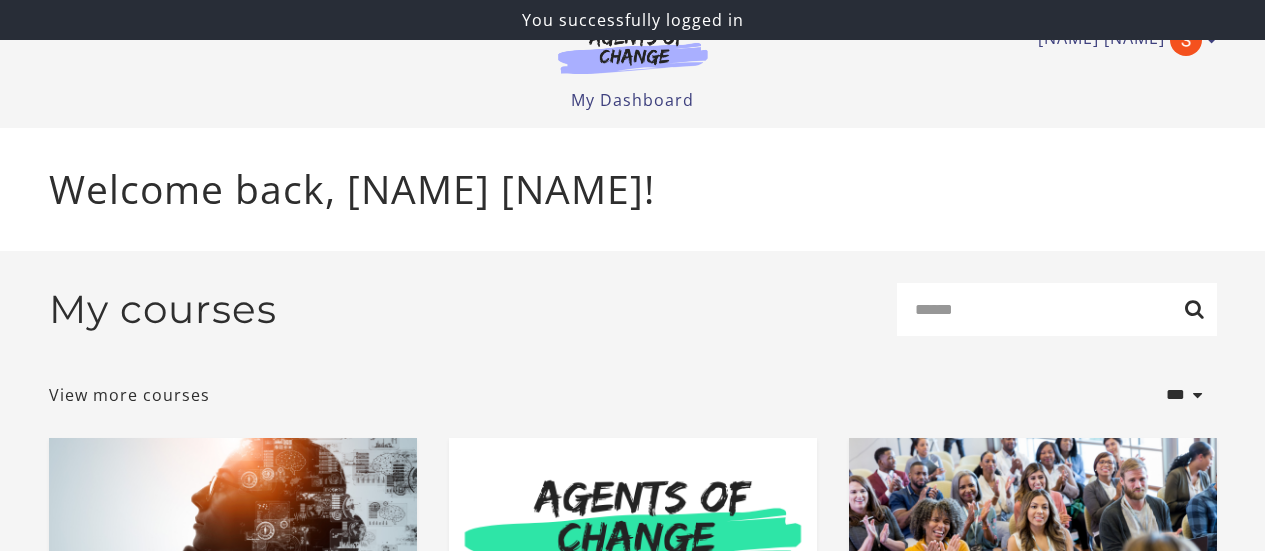 scroll, scrollTop: 0, scrollLeft: 0, axis: both 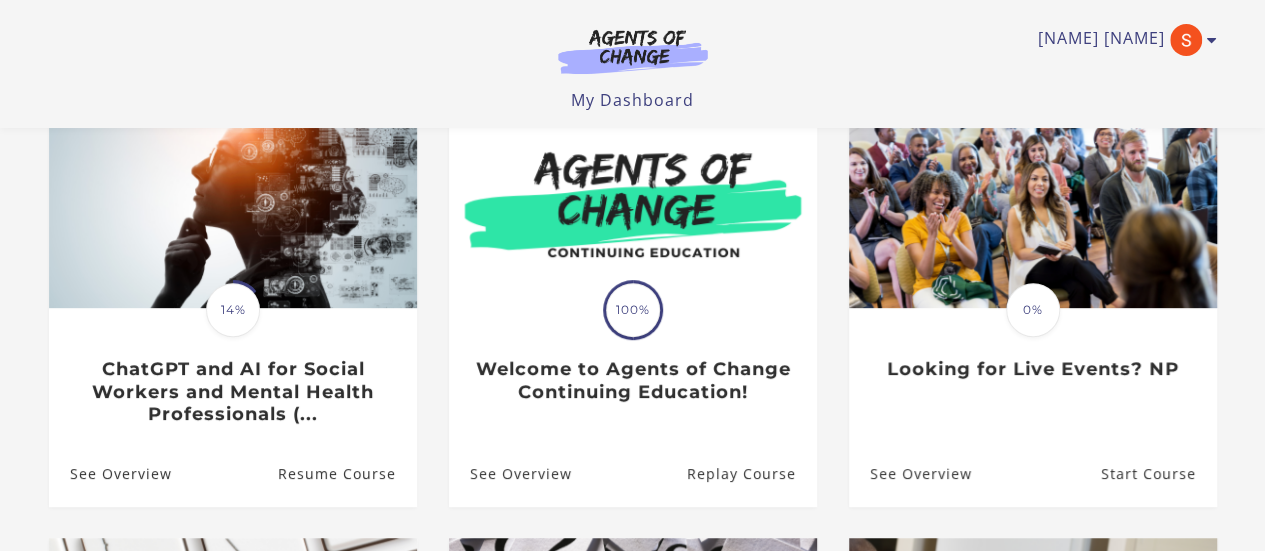 click on "Translation missing: en.liquid.partials.dashboard_course_card.progress_description: 14%
14%
ChatGPT and AI for Social Workers and Mental Health Professionals (..." at bounding box center (233, 368) 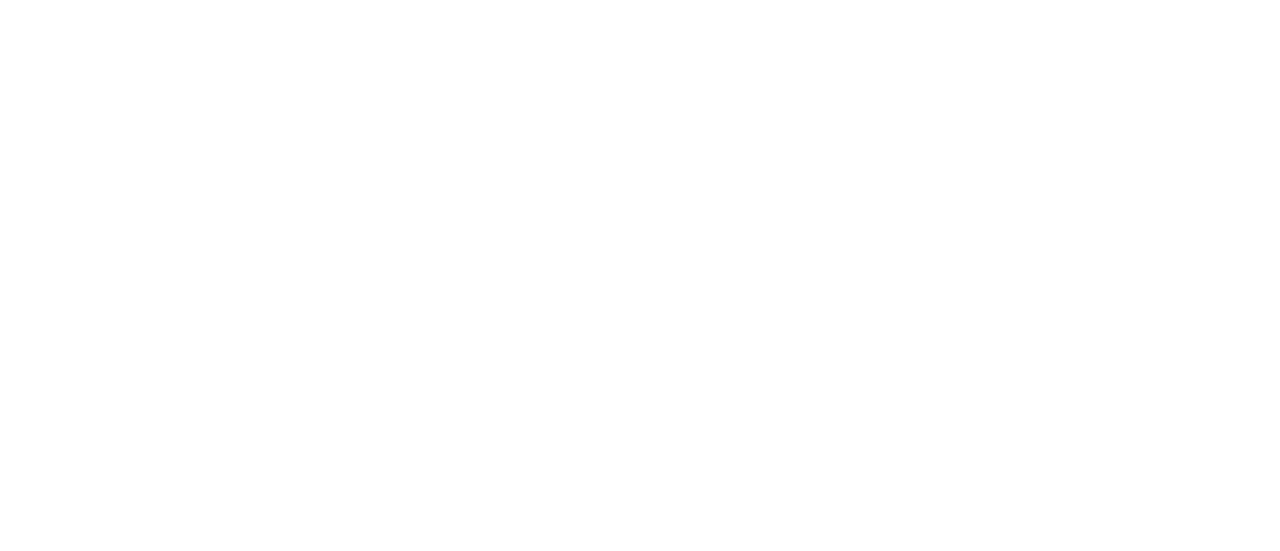 scroll, scrollTop: 0, scrollLeft: 0, axis: both 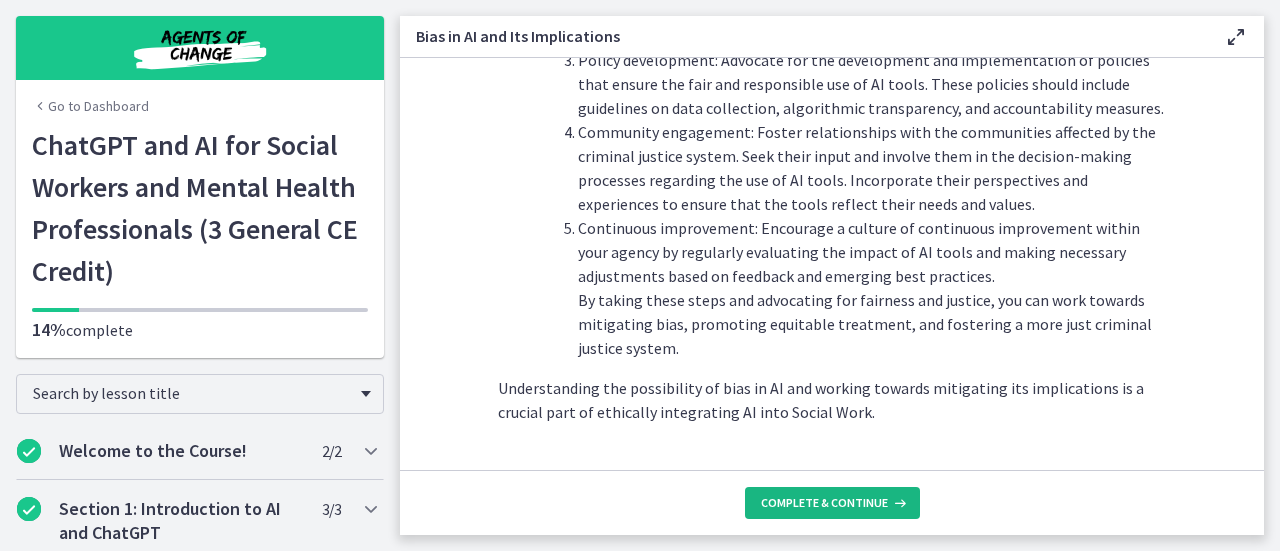 click on "Complete & continue" at bounding box center (824, 503) 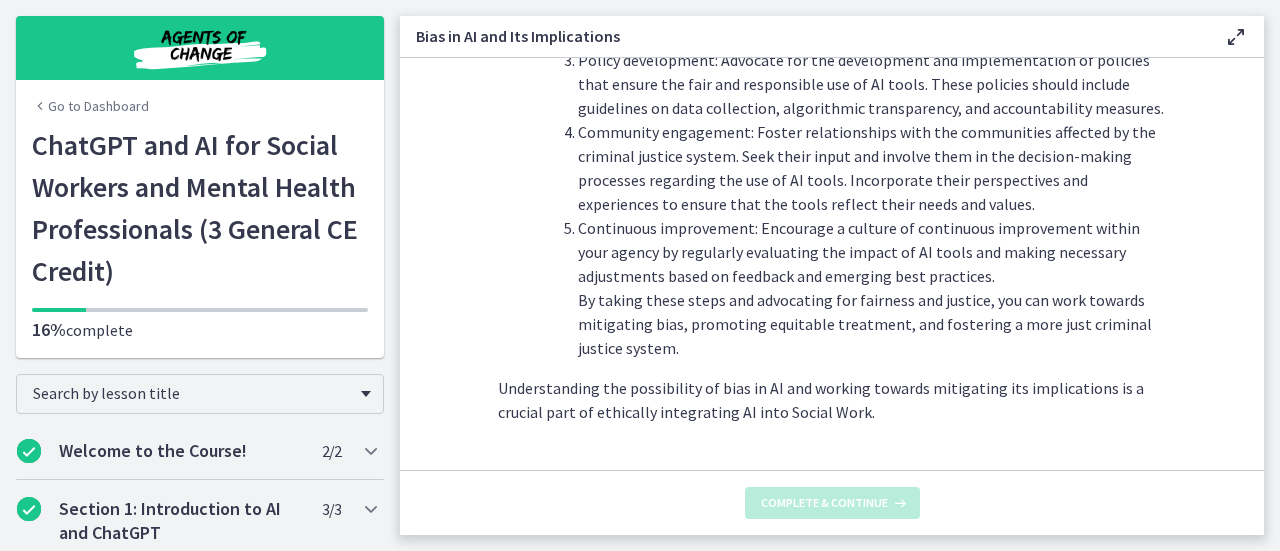 scroll, scrollTop: 0, scrollLeft: 0, axis: both 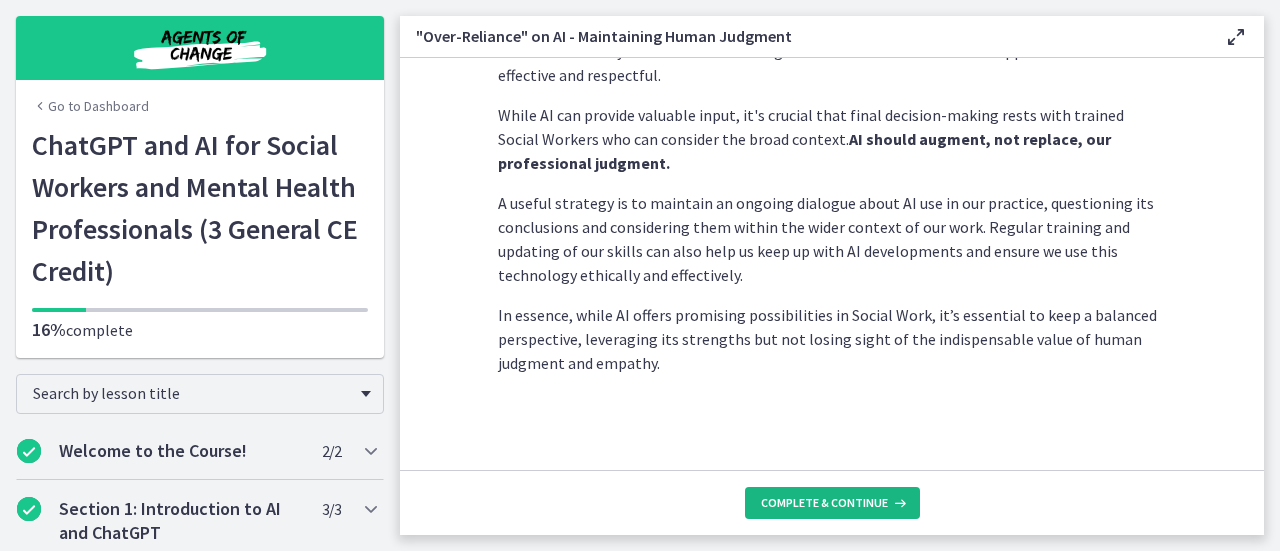 click on "Complete & continue" at bounding box center (824, 503) 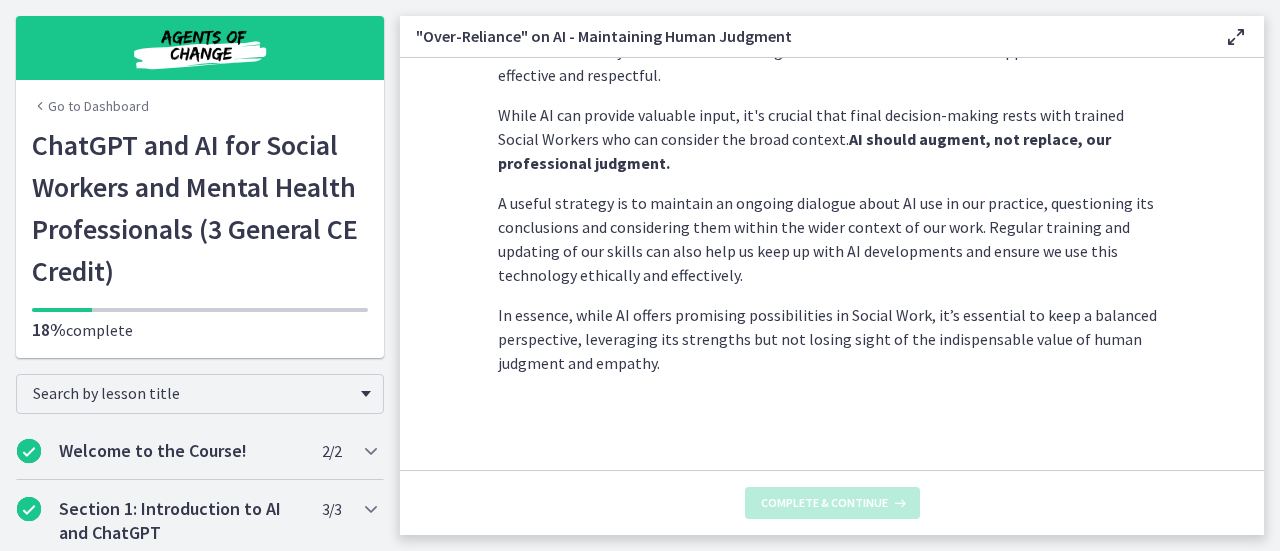 scroll, scrollTop: 0, scrollLeft: 0, axis: both 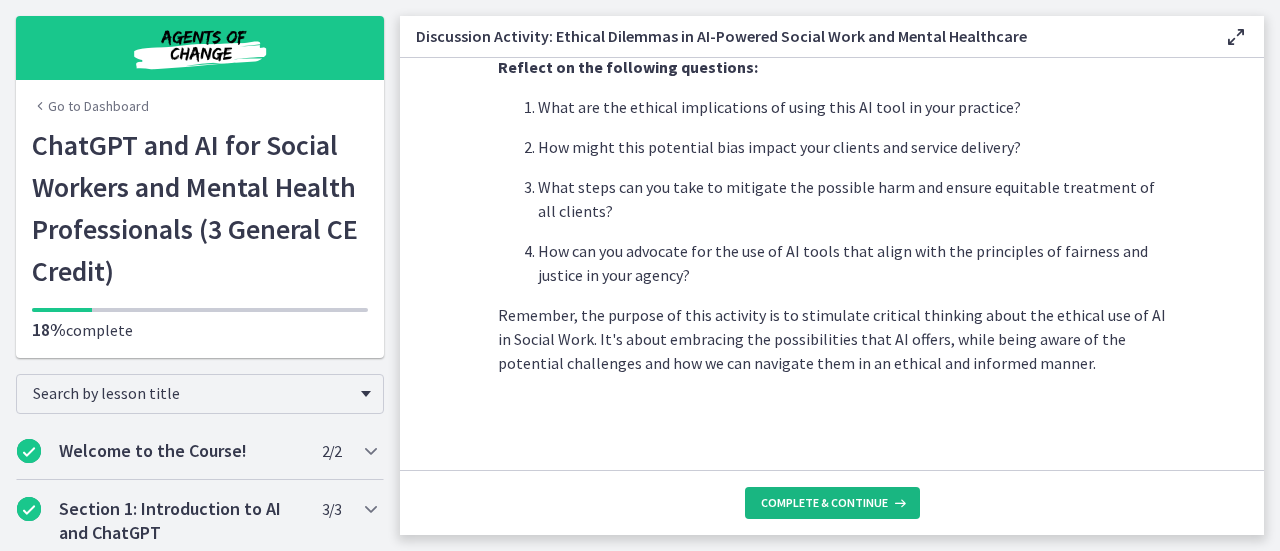 click on "Complete & continue" at bounding box center (824, 503) 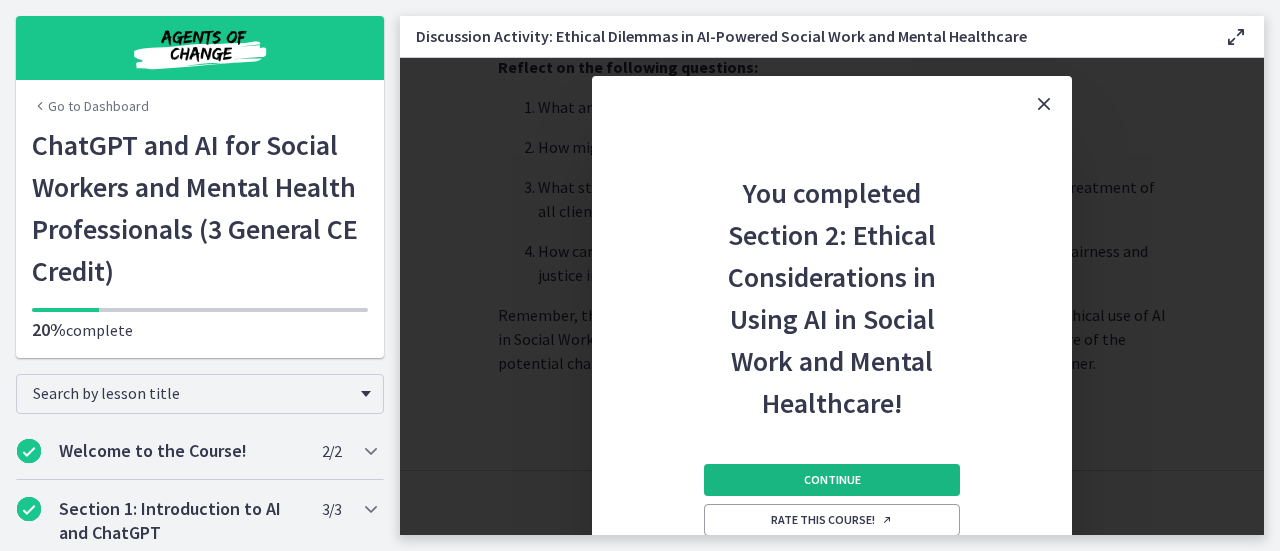 click on "Continue" at bounding box center [832, 480] 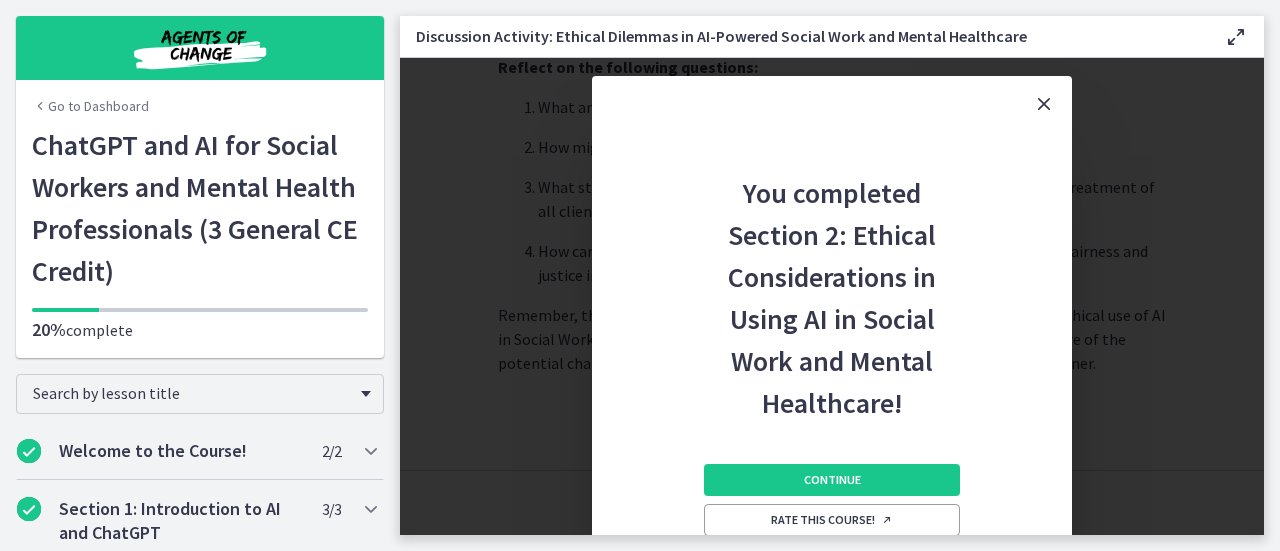 scroll, scrollTop: 0, scrollLeft: 0, axis: both 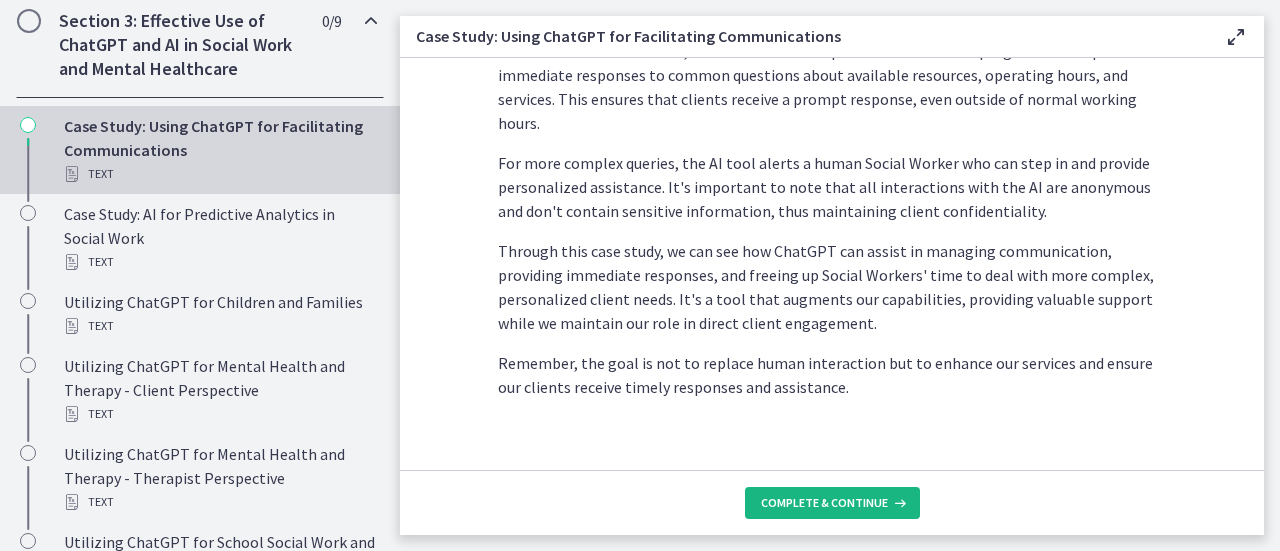 click on "Complete & continue" at bounding box center [824, 503] 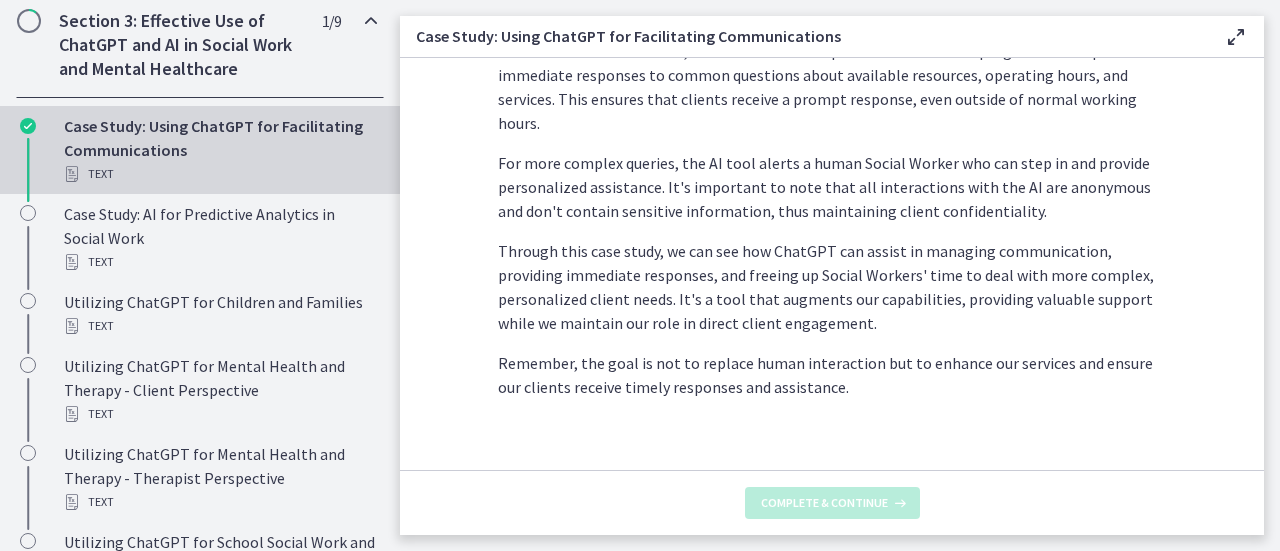 scroll, scrollTop: 0, scrollLeft: 0, axis: both 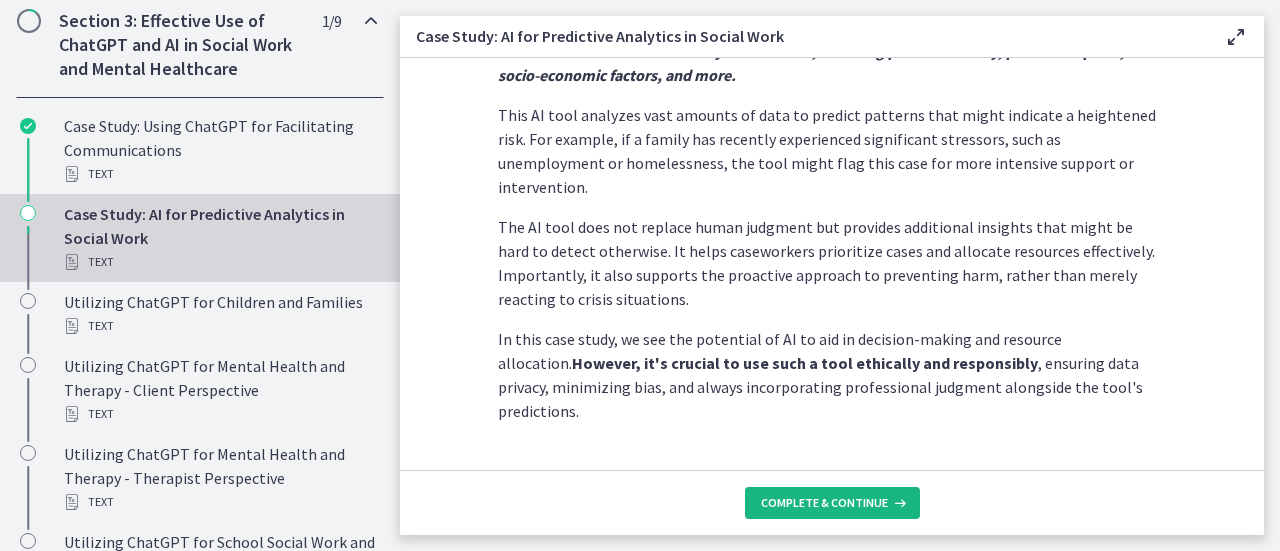 click on "Complete & continue" at bounding box center (824, 503) 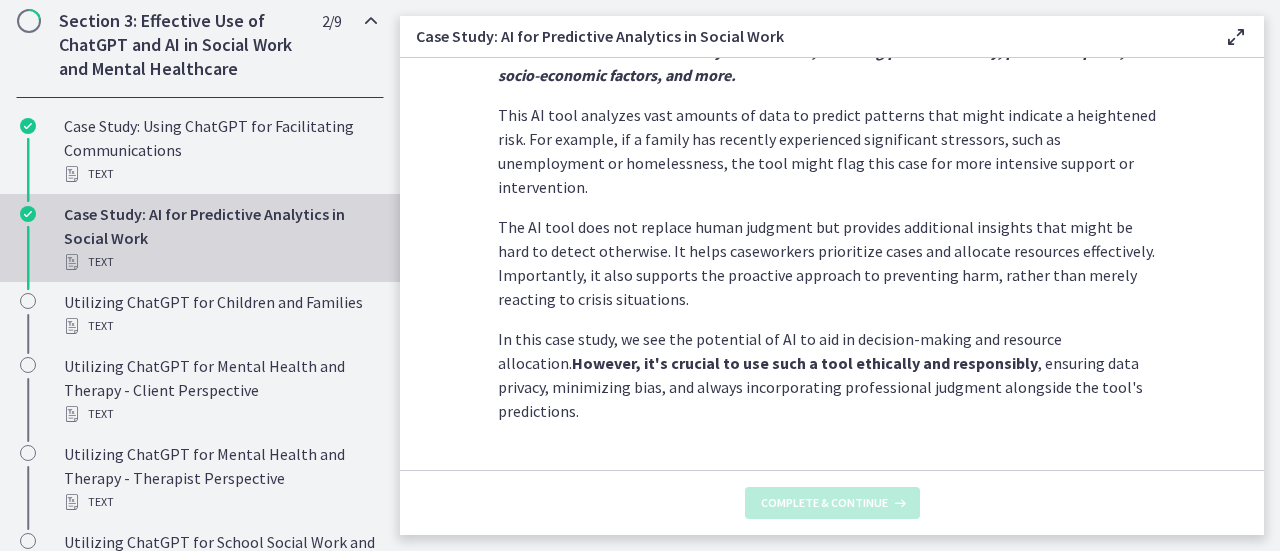 scroll, scrollTop: 0, scrollLeft: 0, axis: both 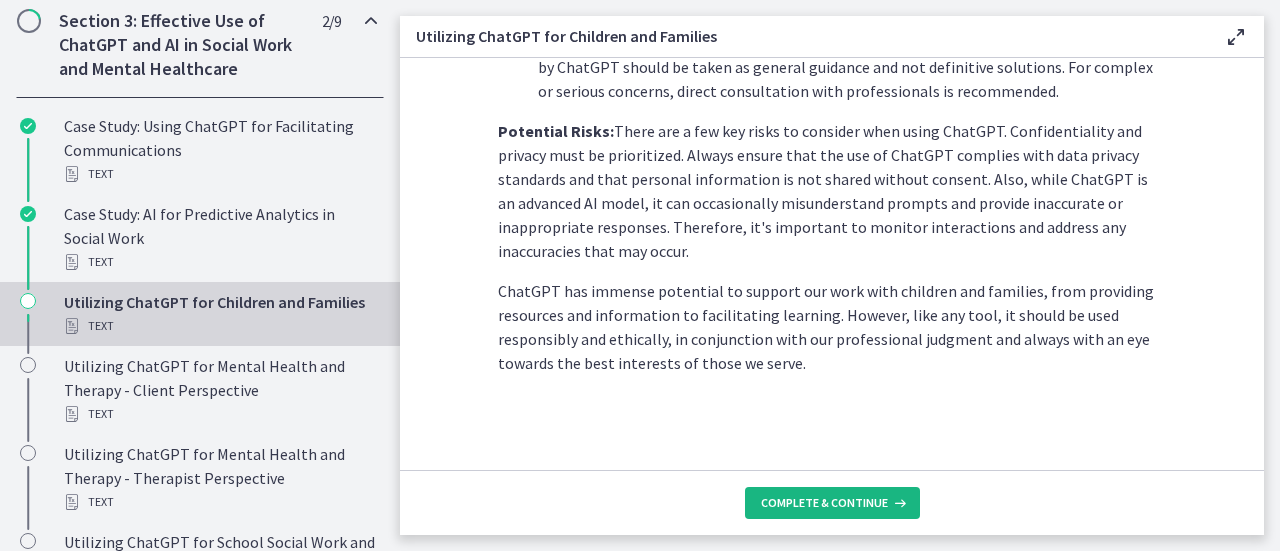 click on "Complete & continue" at bounding box center [824, 503] 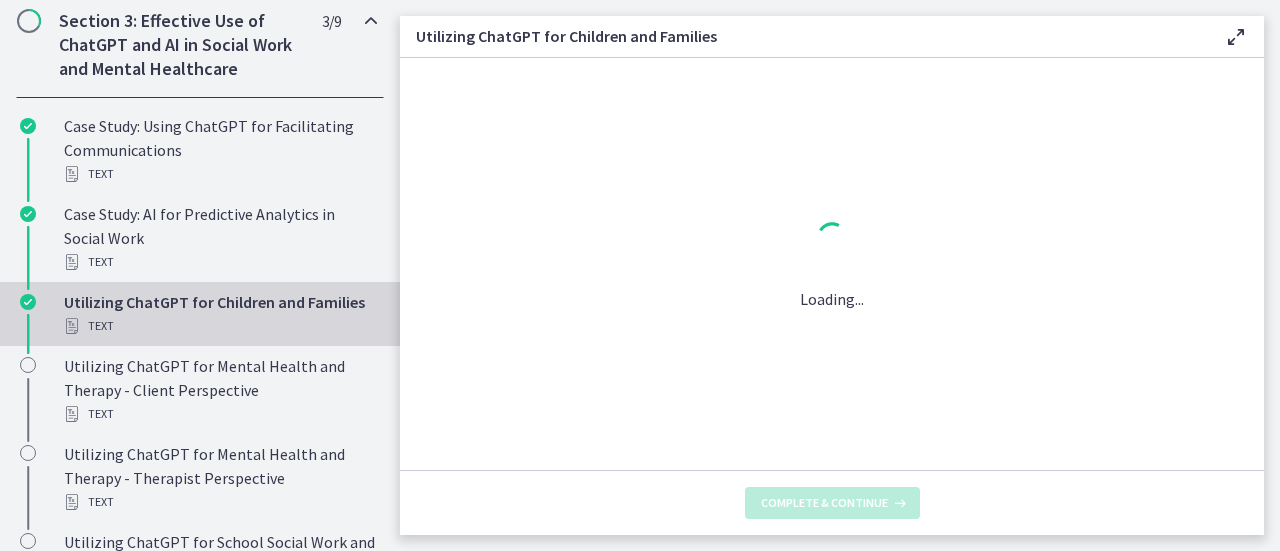 scroll, scrollTop: 0, scrollLeft: 0, axis: both 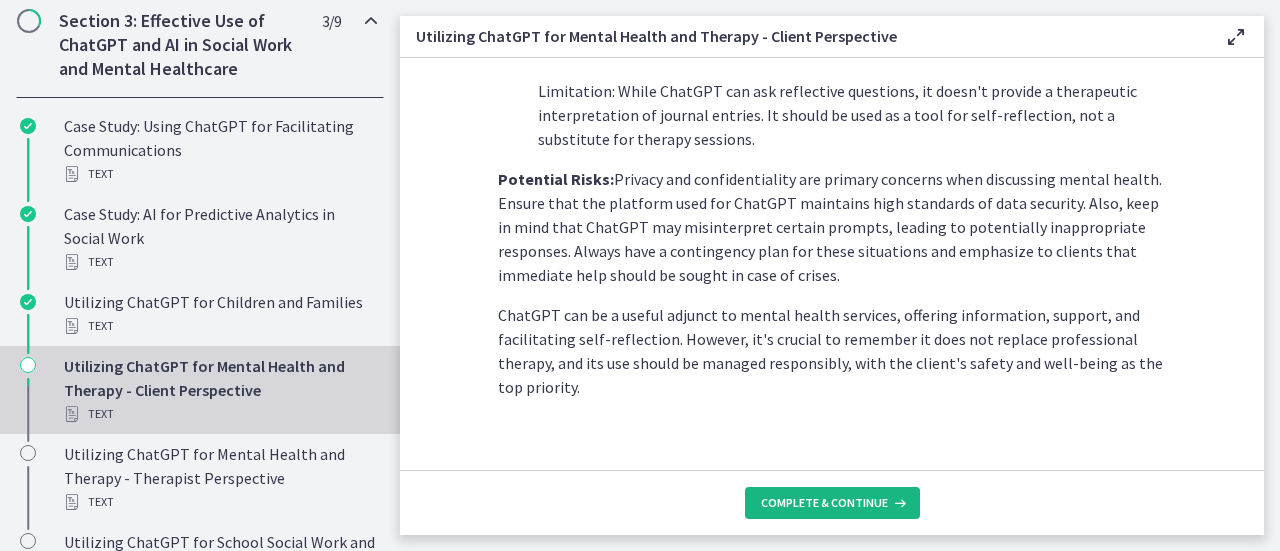 click on "Complete & continue" at bounding box center [824, 503] 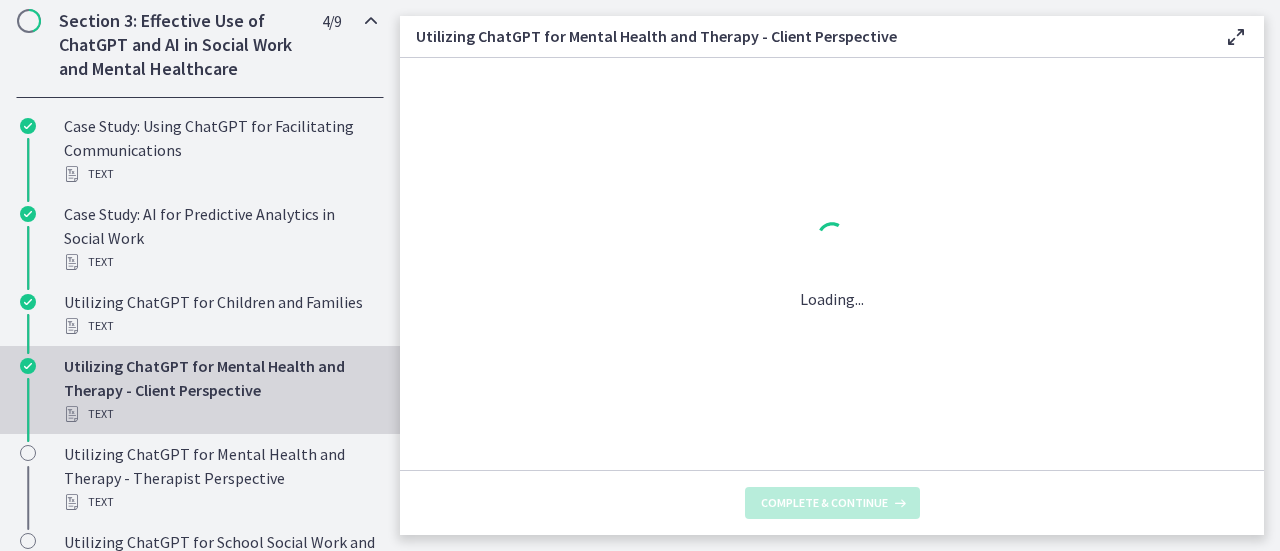 scroll, scrollTop: 0, scrollLeft: 0, axis: both 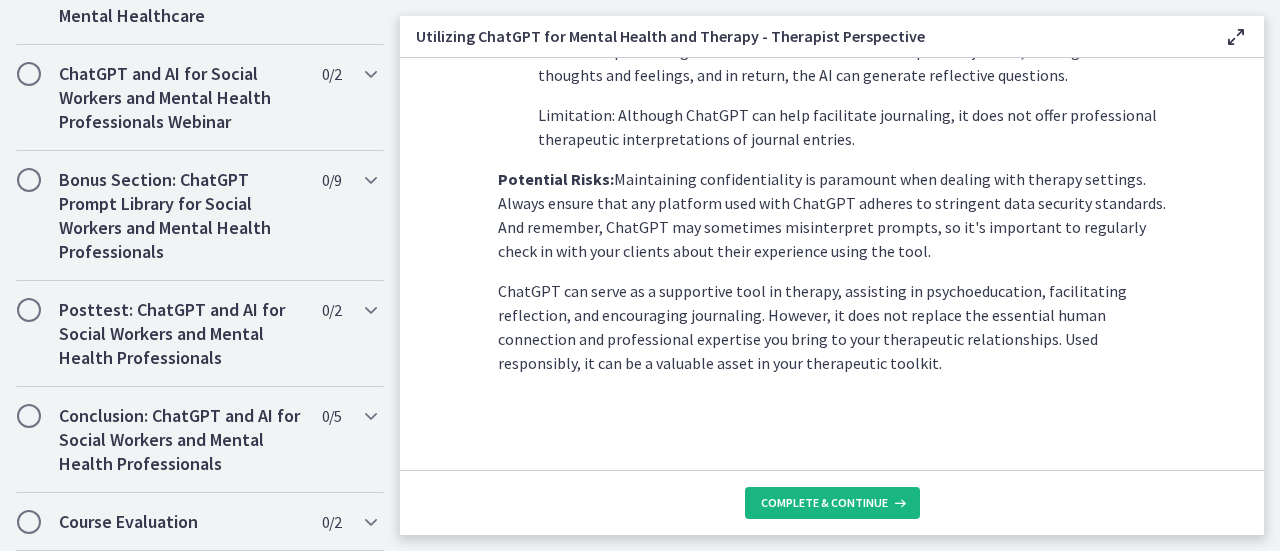click on "Complete & continue" at bounding box center (824, 503) 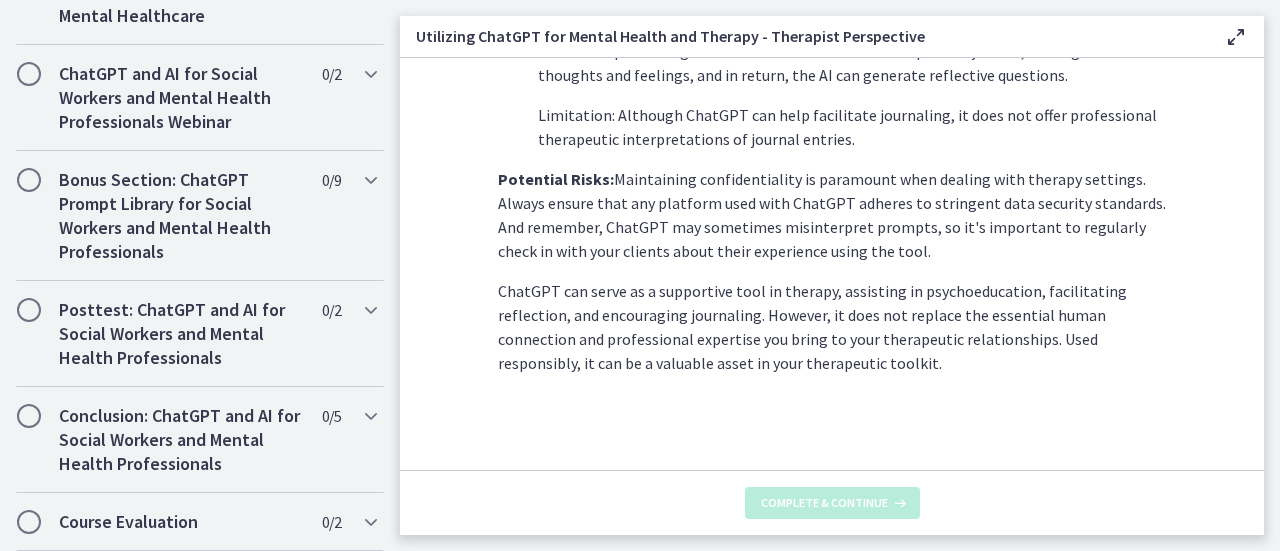 scroll, scrollTop: 0, scrollLeft: 0, axis: both 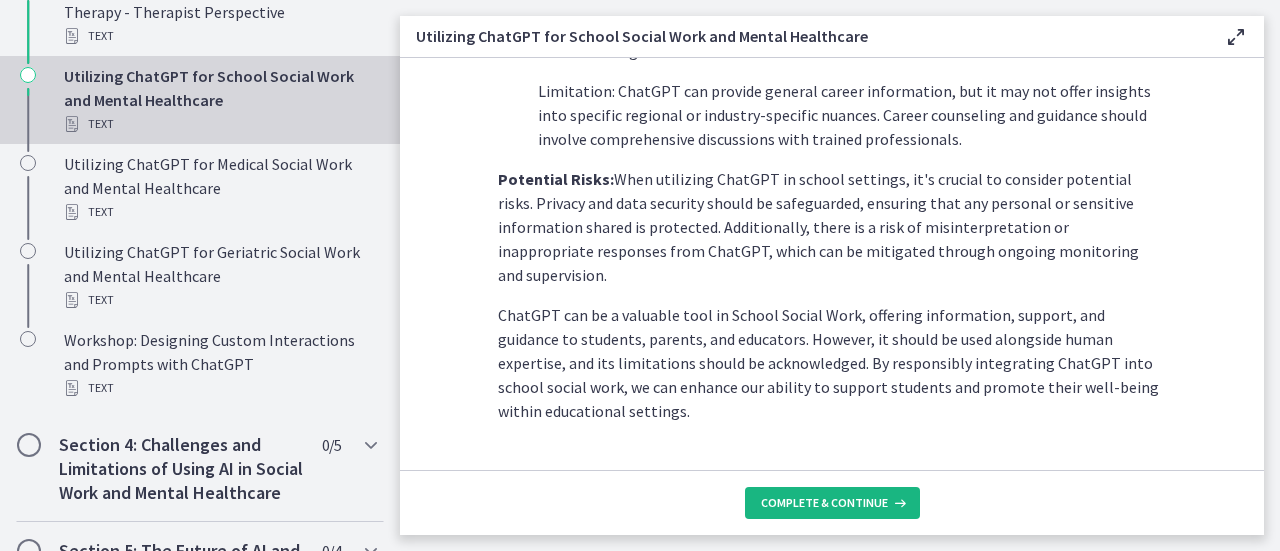click on "Complete & continue" at bounding box center (824, 503) 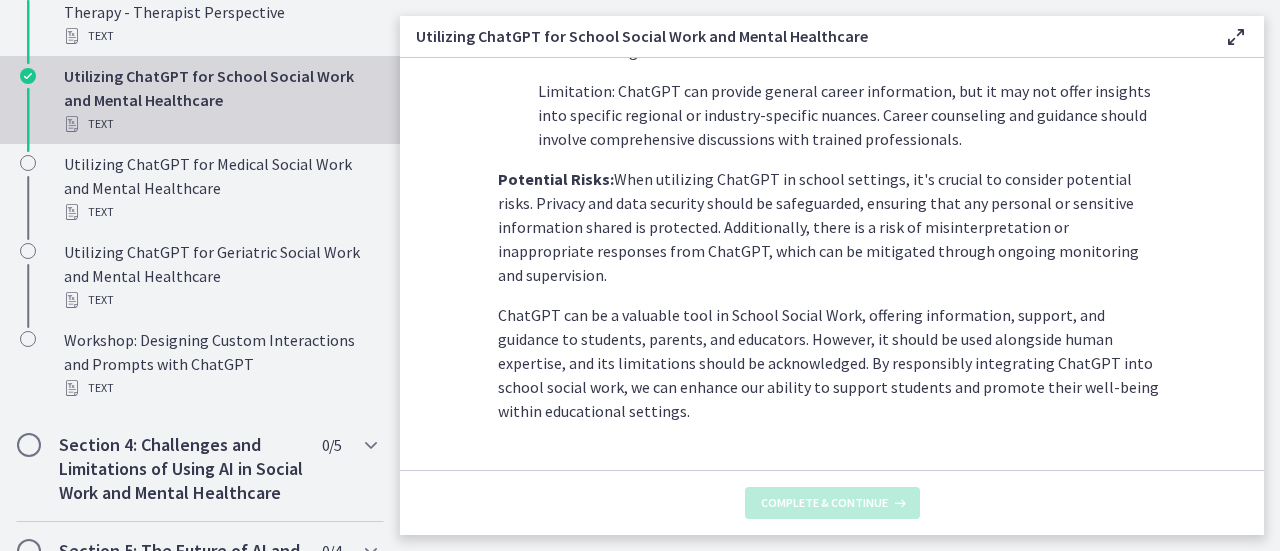 scroll, scrollTop: 0, scrollLeft: 0, axis: both 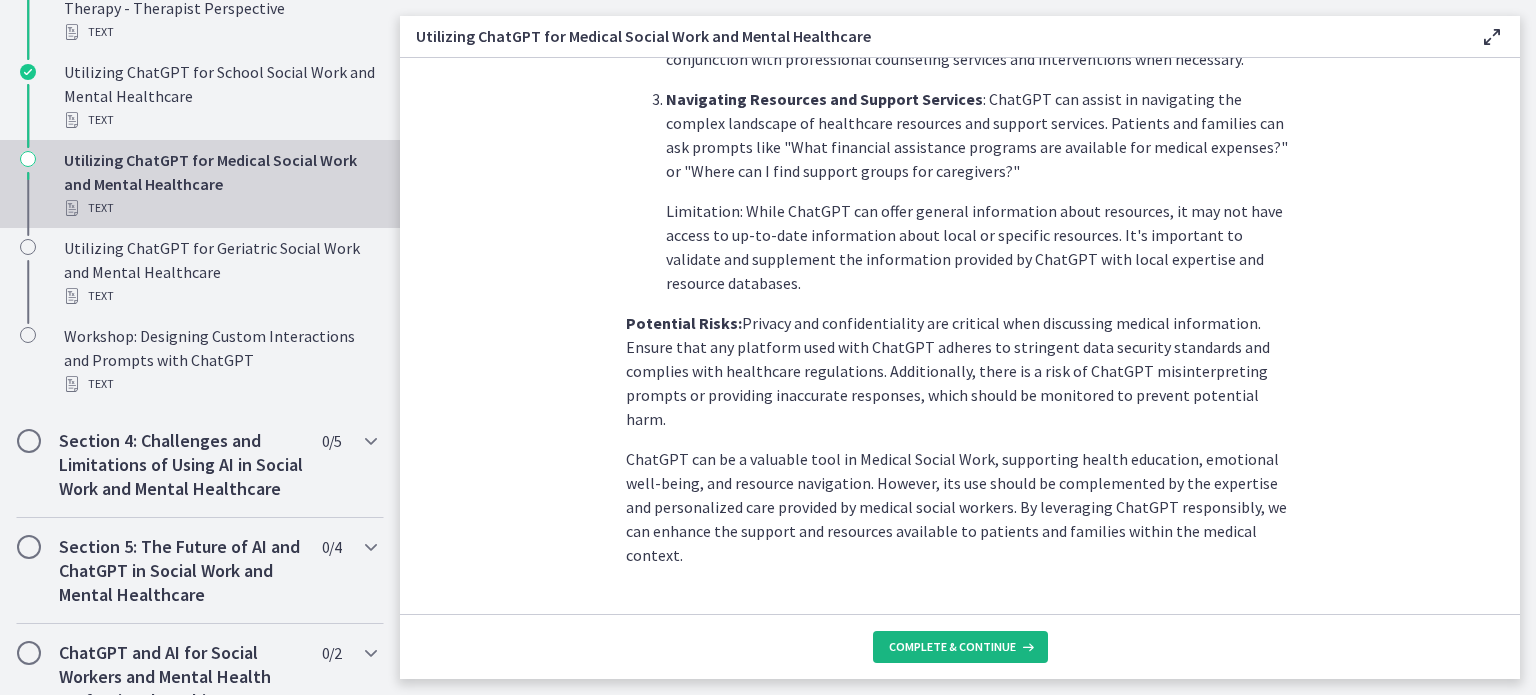 click on "Complete & continue" at bounding box center (952, 647) 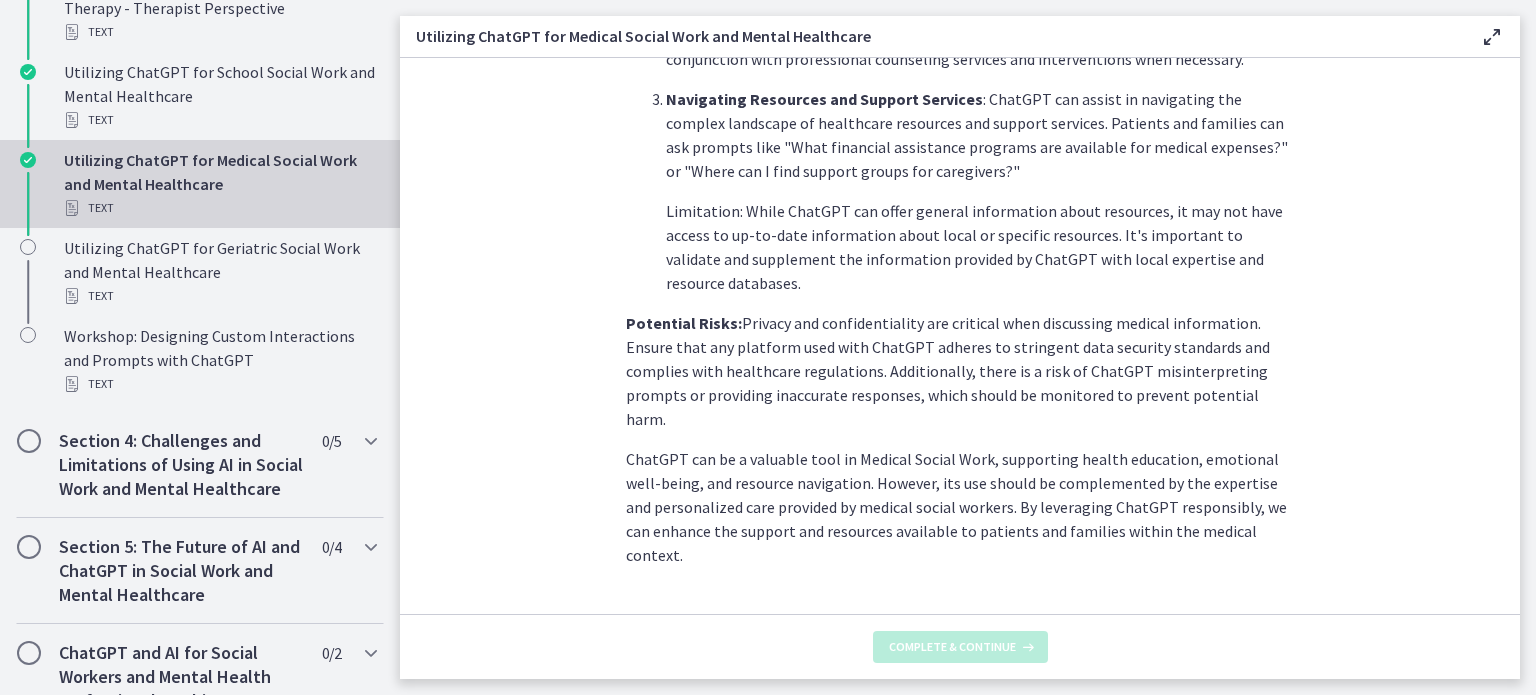 scroll, scrollTop: 0, scrollLeft: 0, axis: both 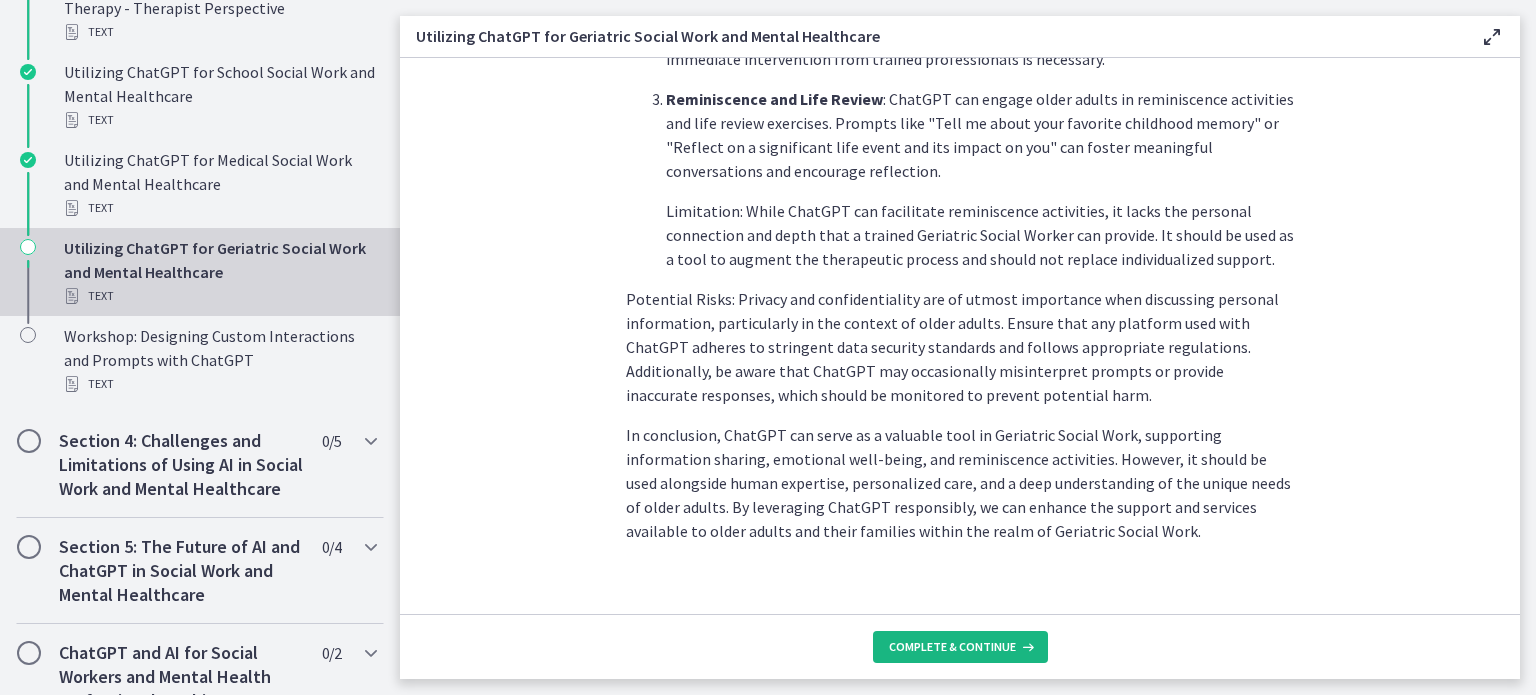 click on "Complete & continue" at bounding box center (960, 647) 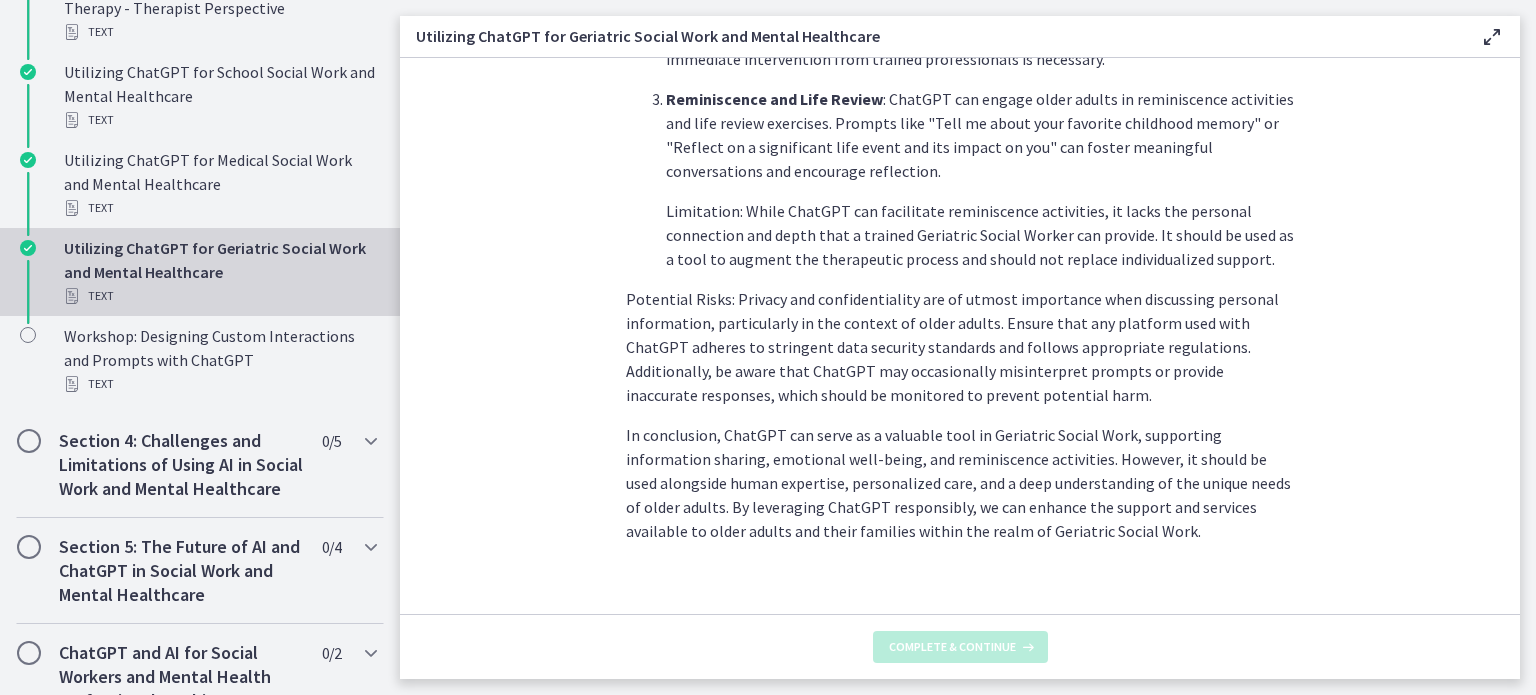 scroll, scrollTop: 0, scrollLeft: 0, axis: both 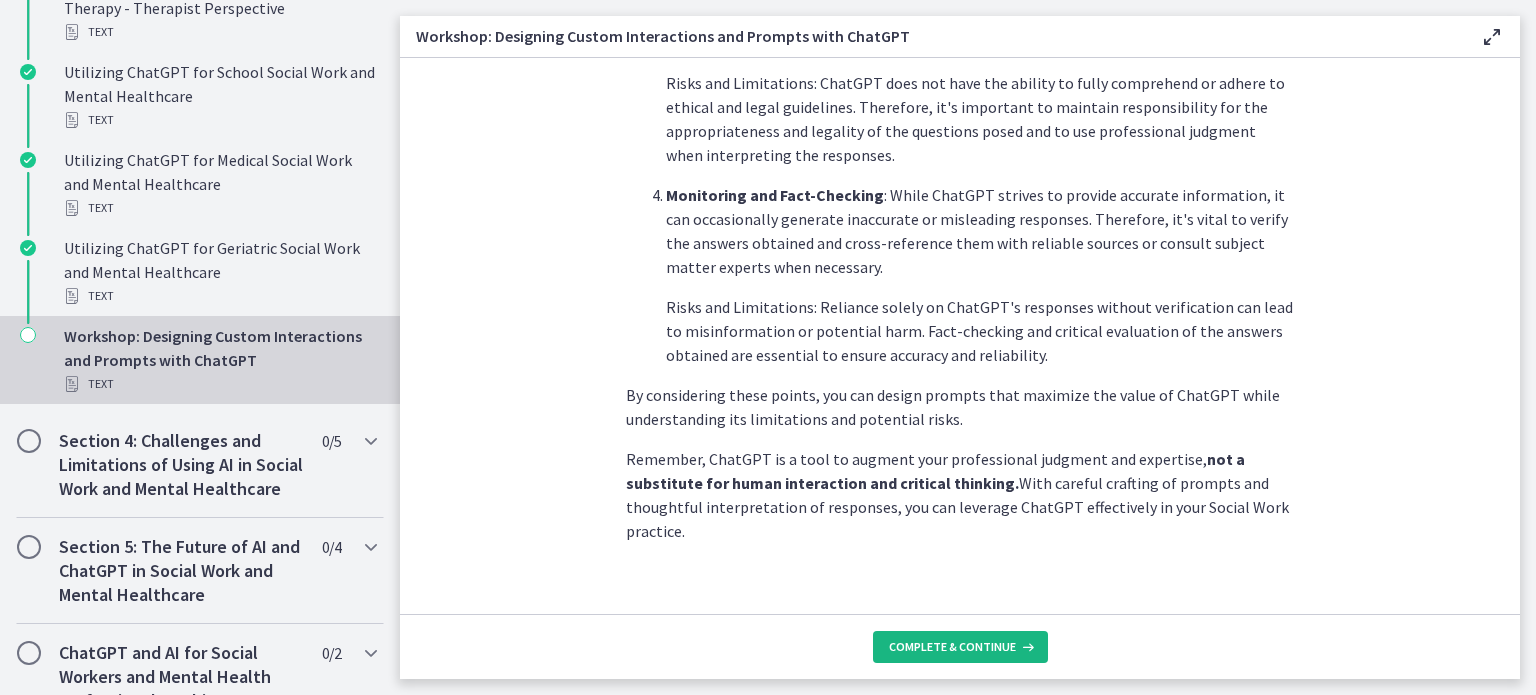 click on "Complete & continue" at bounding box center (952, 647) 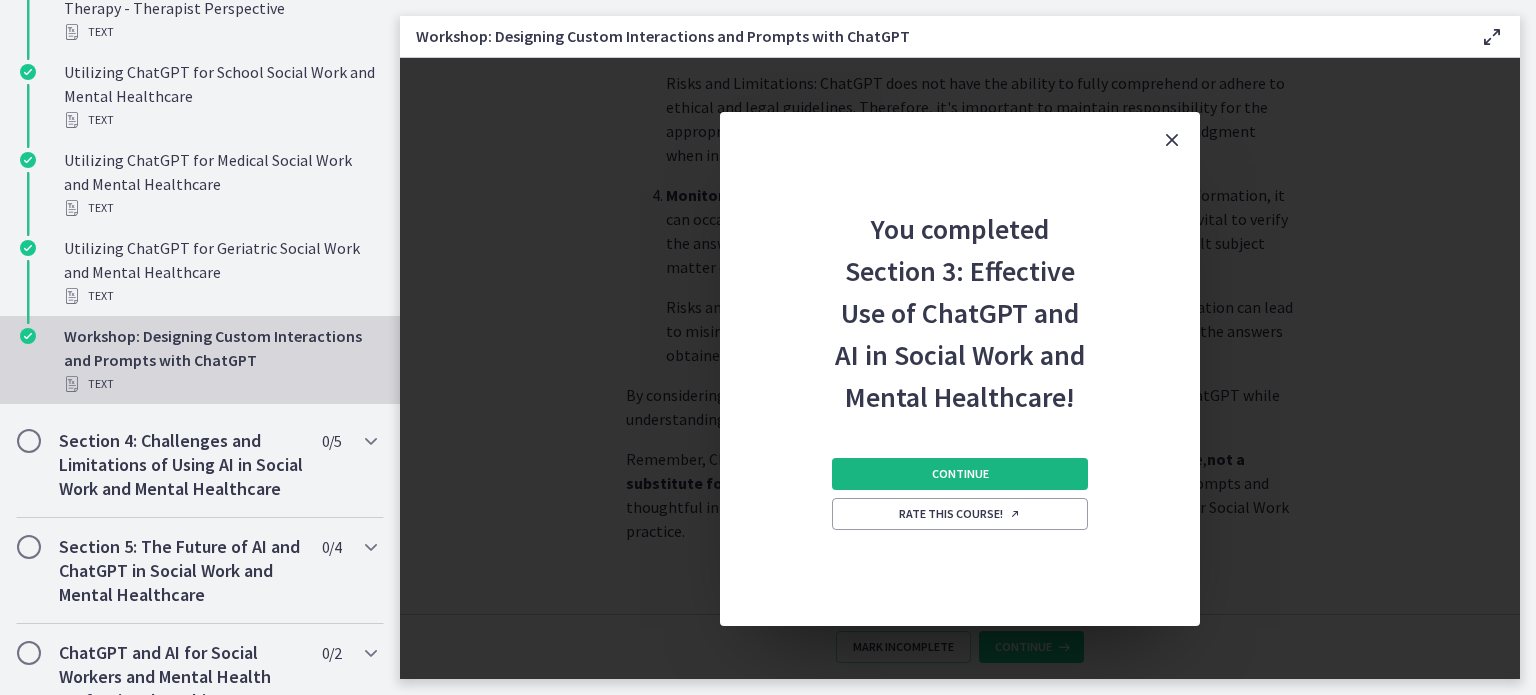 click on "Continue" at bounding box center (960, 474) 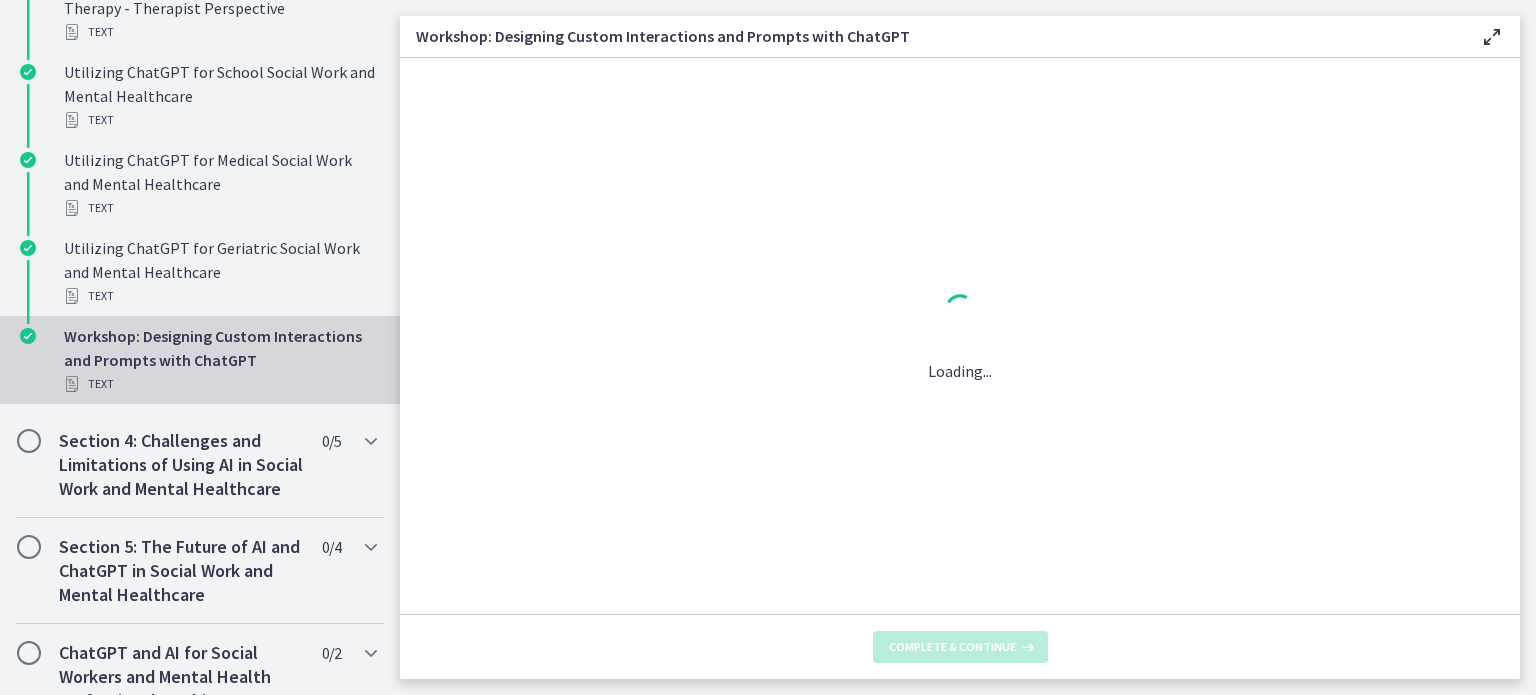 scroll, scrollTop: 0, scrollLeft: 0, axis: both 